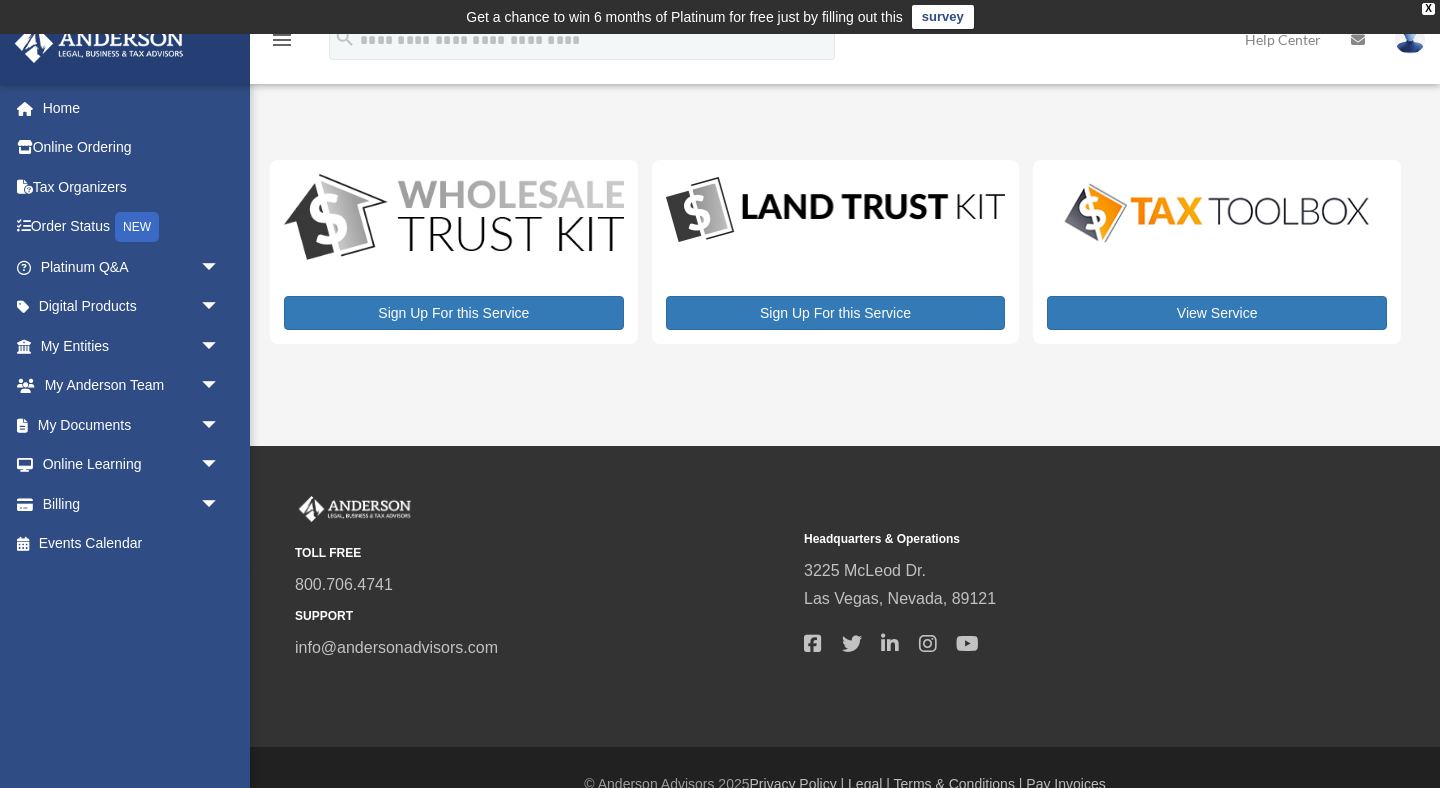 scroll, scrollTop: 0, scrollLeft: 0, axis: both 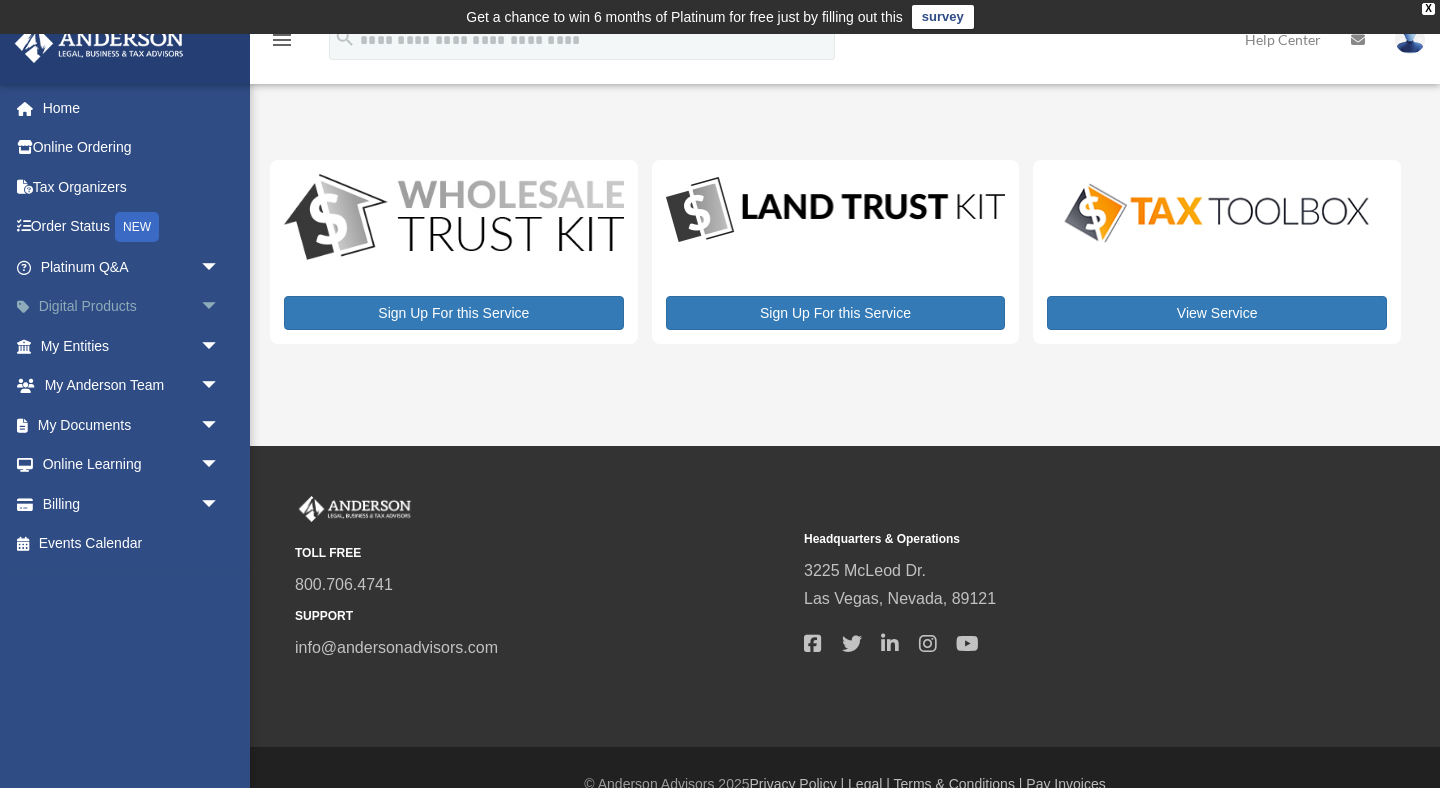 click on "Digital Products arrow_drop_down" at bounding box center (132, 307) 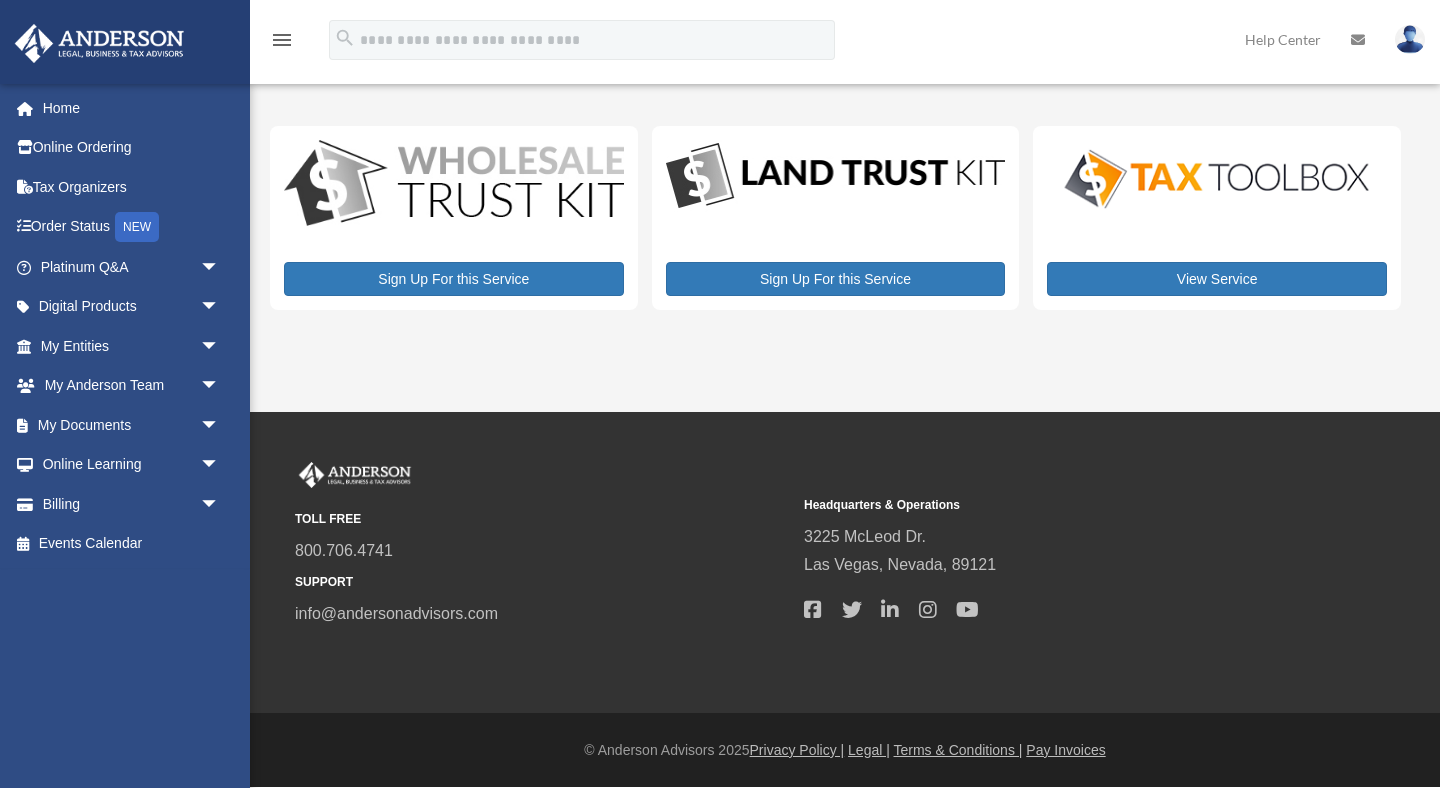 scroll, scrollTop: 0, scrollLeft: 0, axis: both 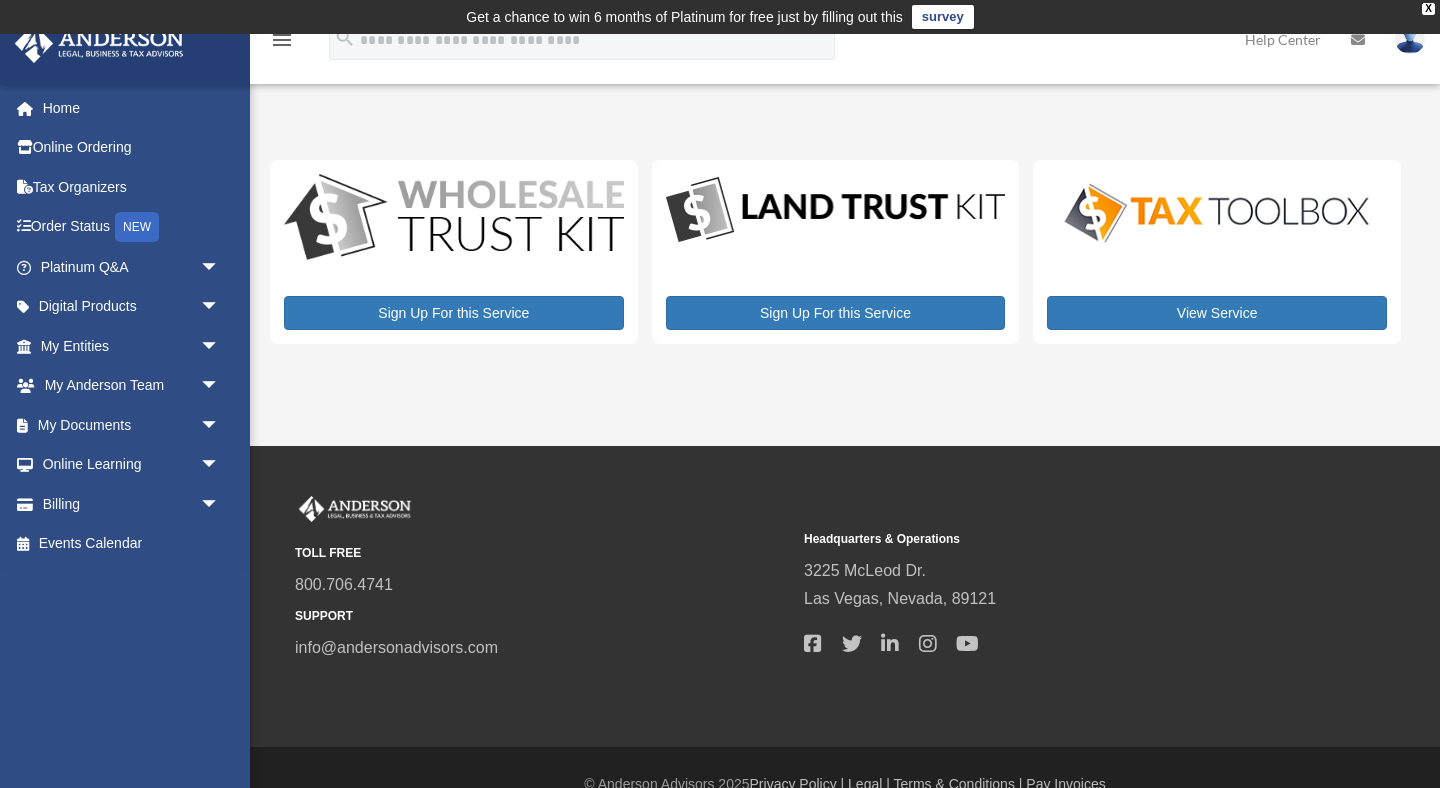 click on "survey" at bounding box center (943, 17) 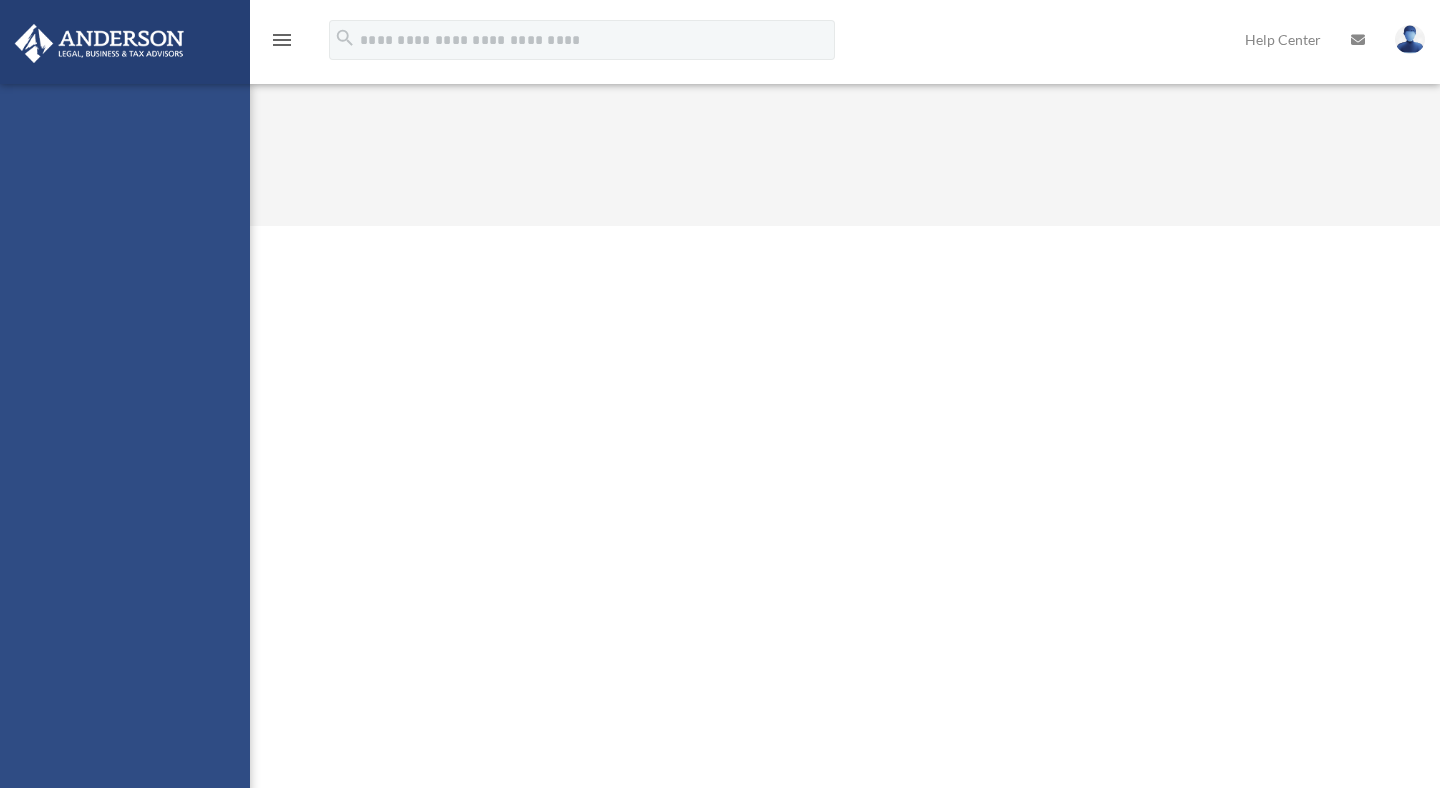 scroll, scrollTop: 0, scrollLeft: 0, axis: both 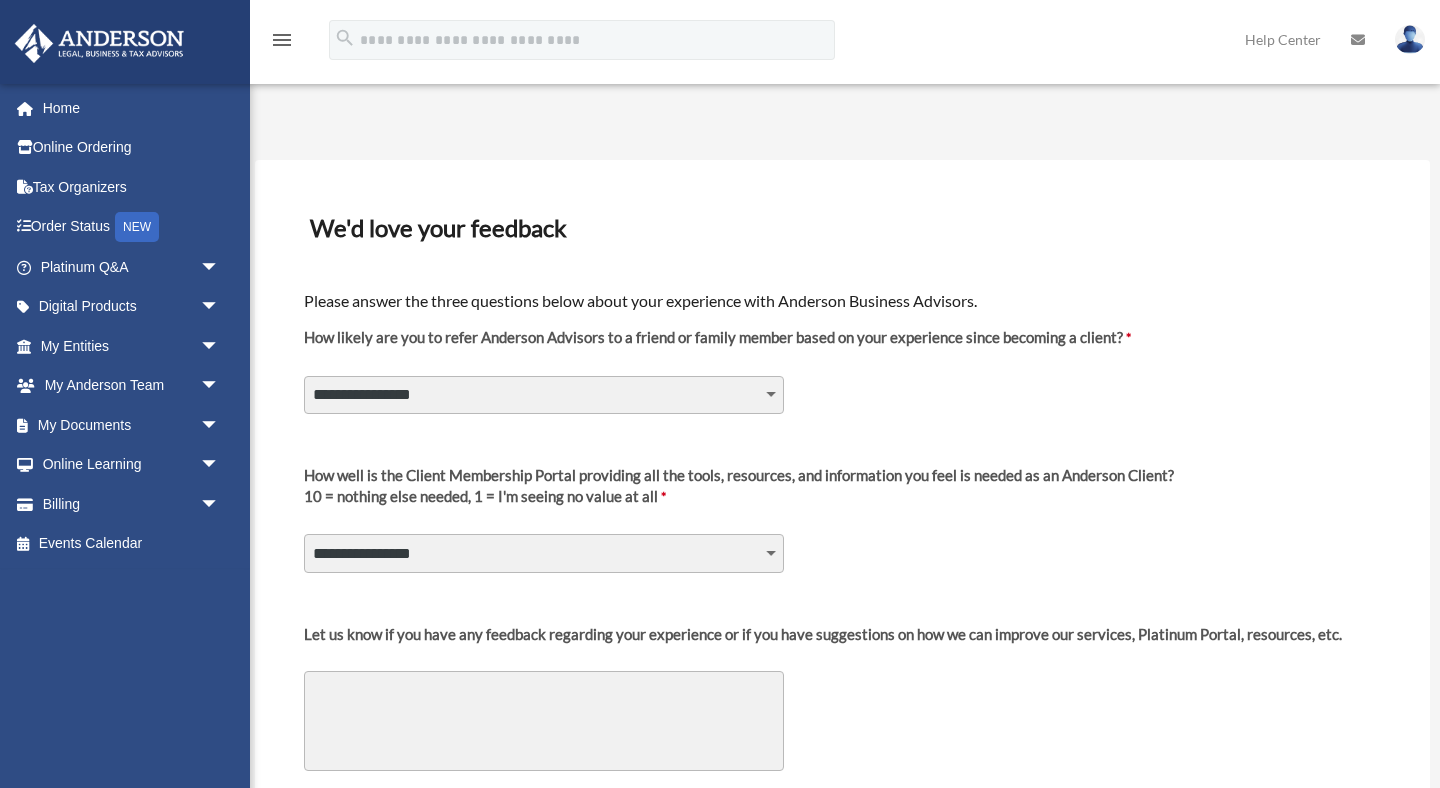 click on "**********" at bounding box center [544, 395] 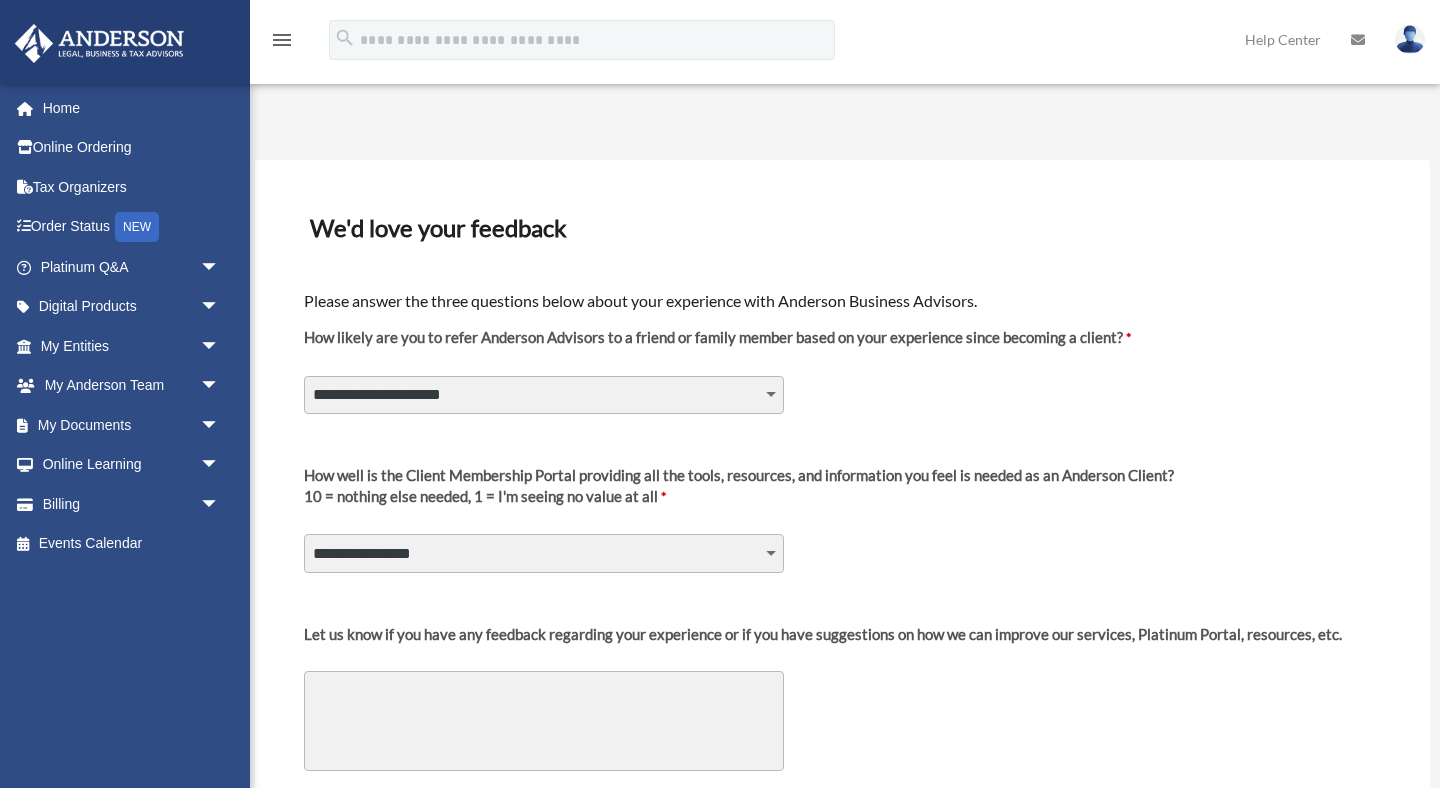 click on "**********" at bounding box center (544, 553) 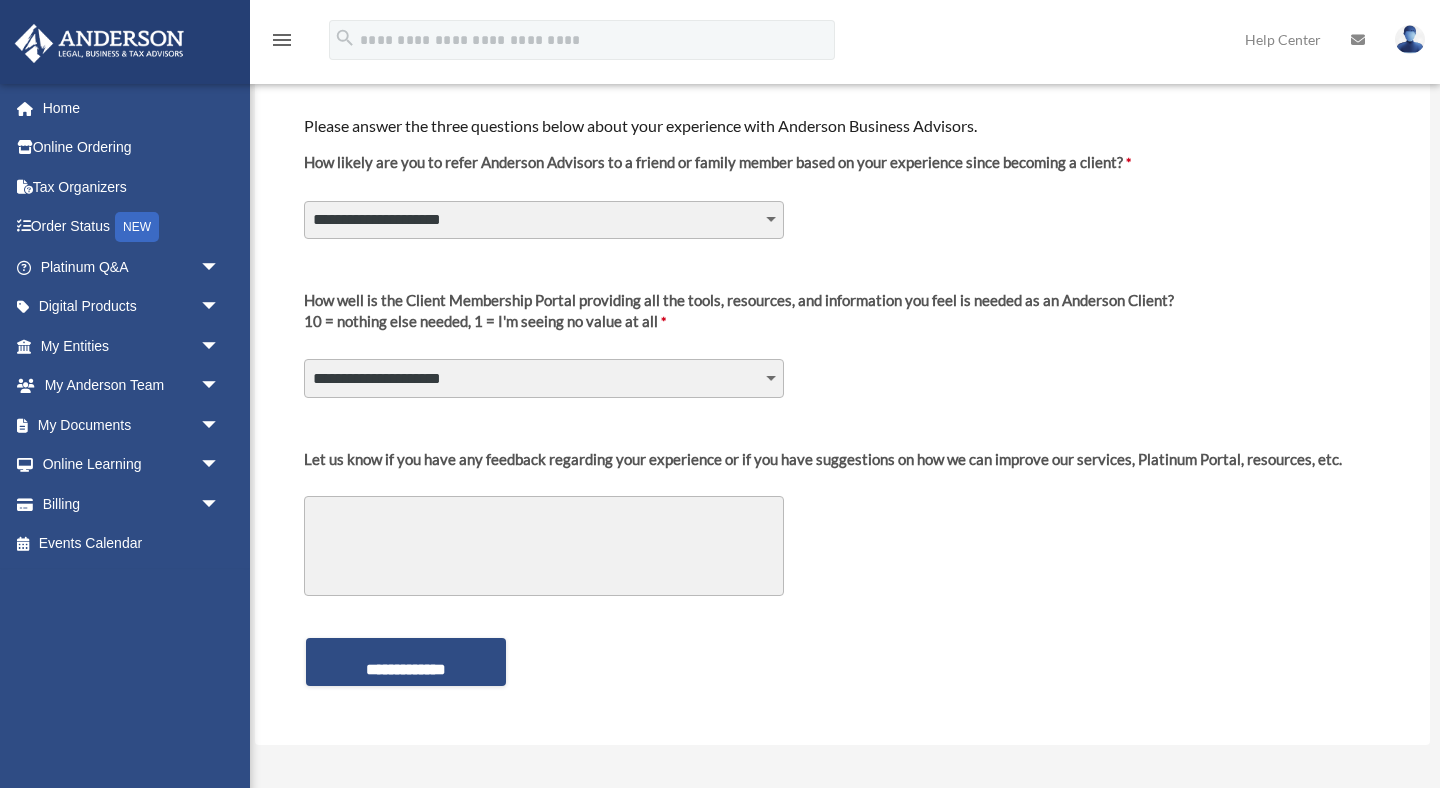 scroll, scrollTop: 166, scrollLeft: 0, axis: vertical 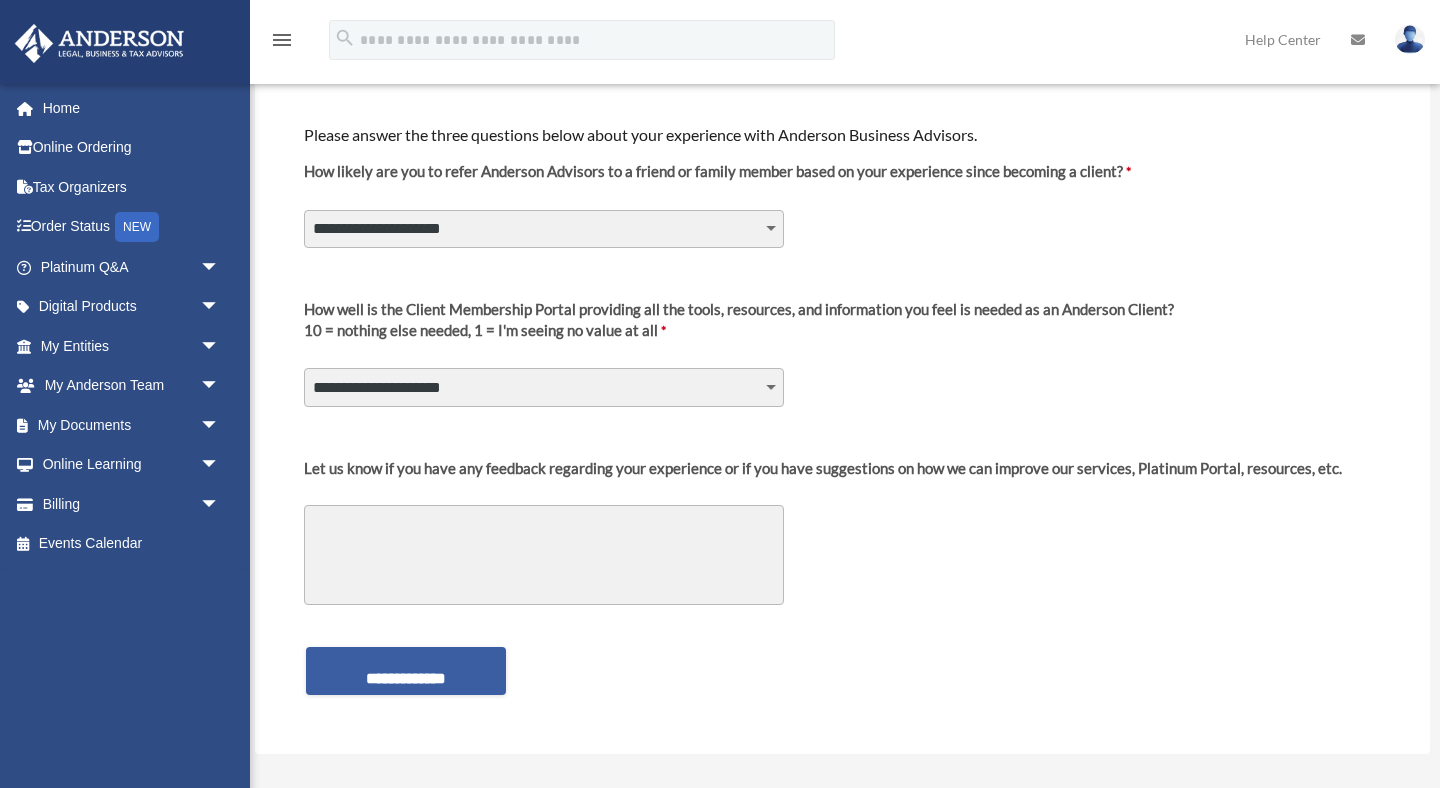 click on "**********" at bounding box center (406, 671) 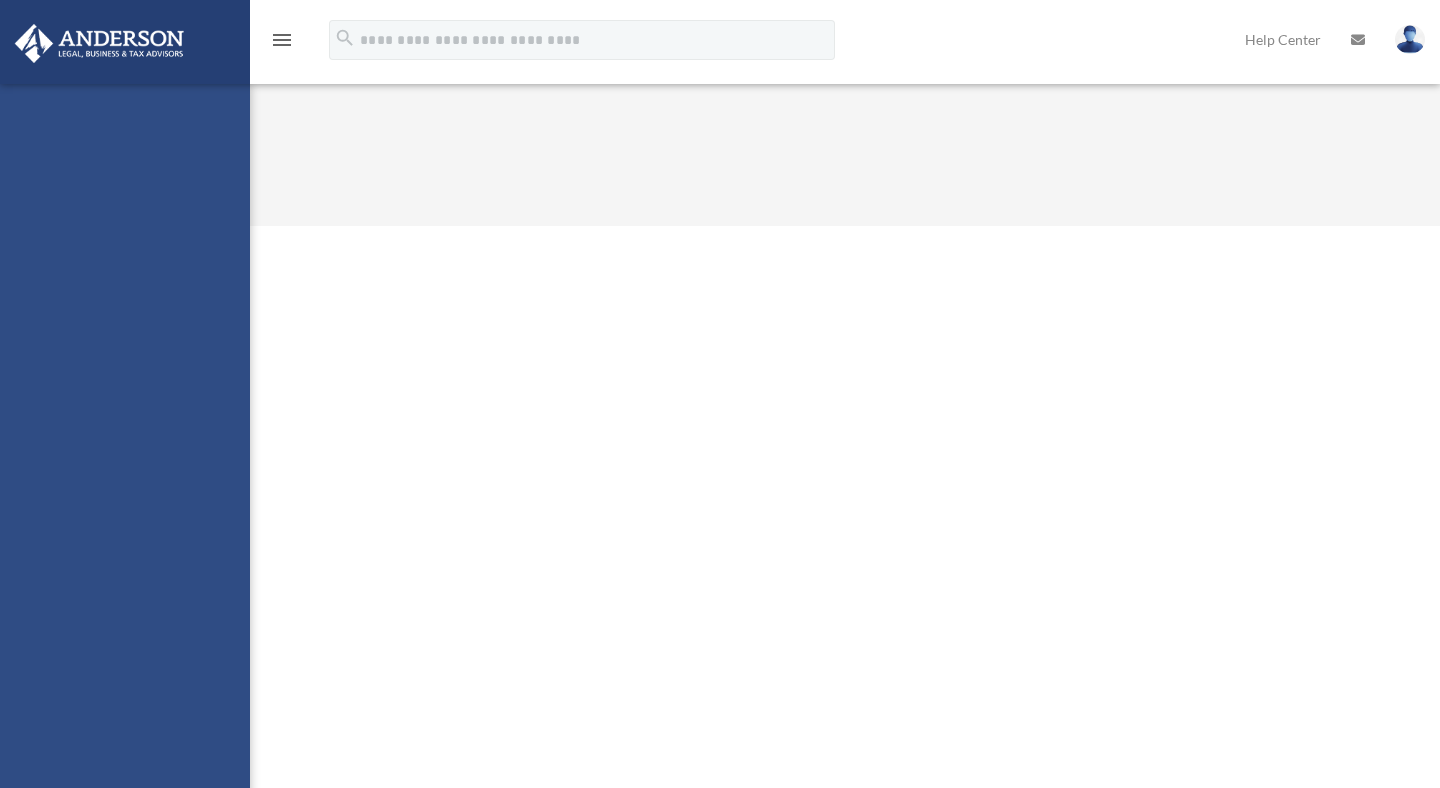 scroll, scrollTop: 0, scrollLeft: 0, axis: both 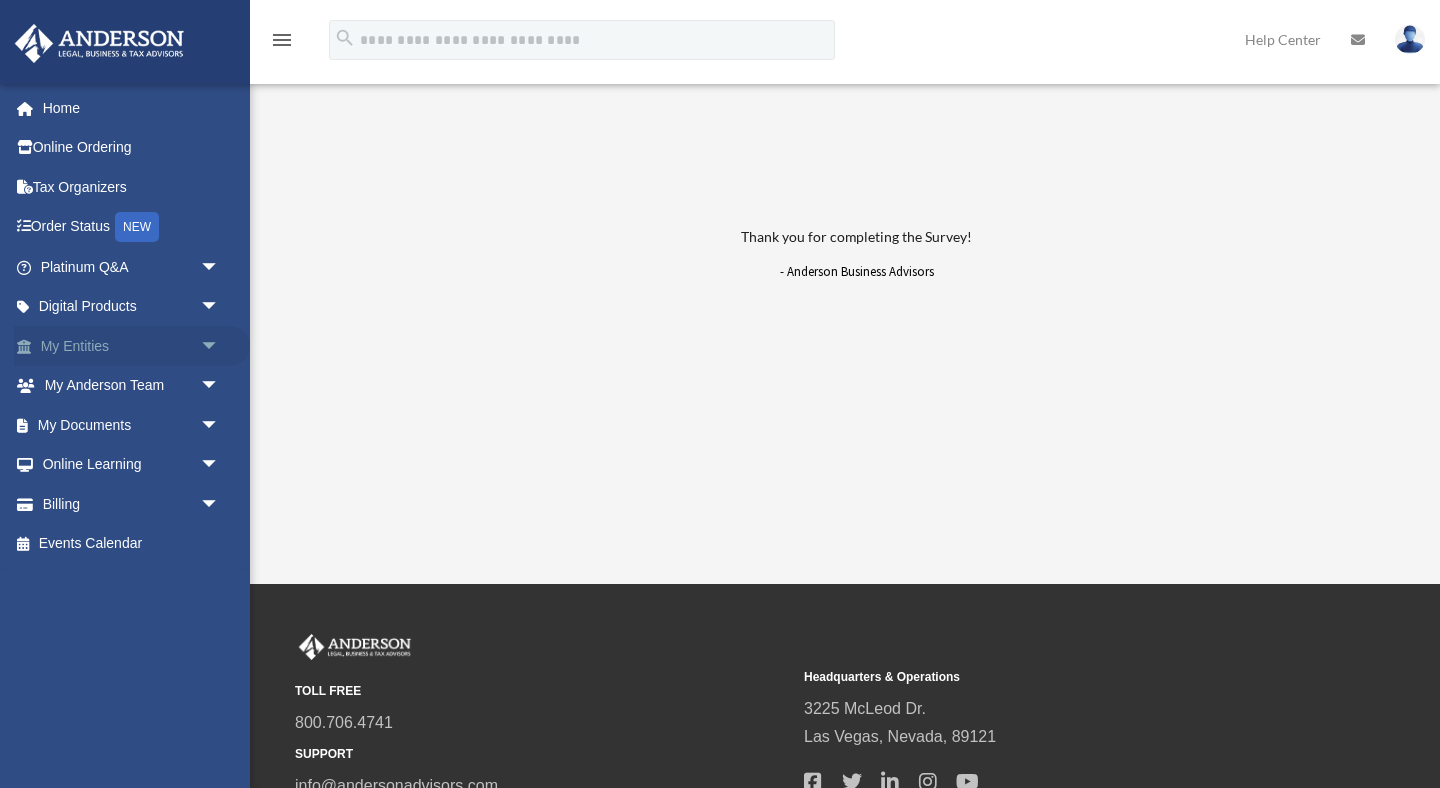 click on "My Entities arrow_drop_down" at bounding box center (132, 346) 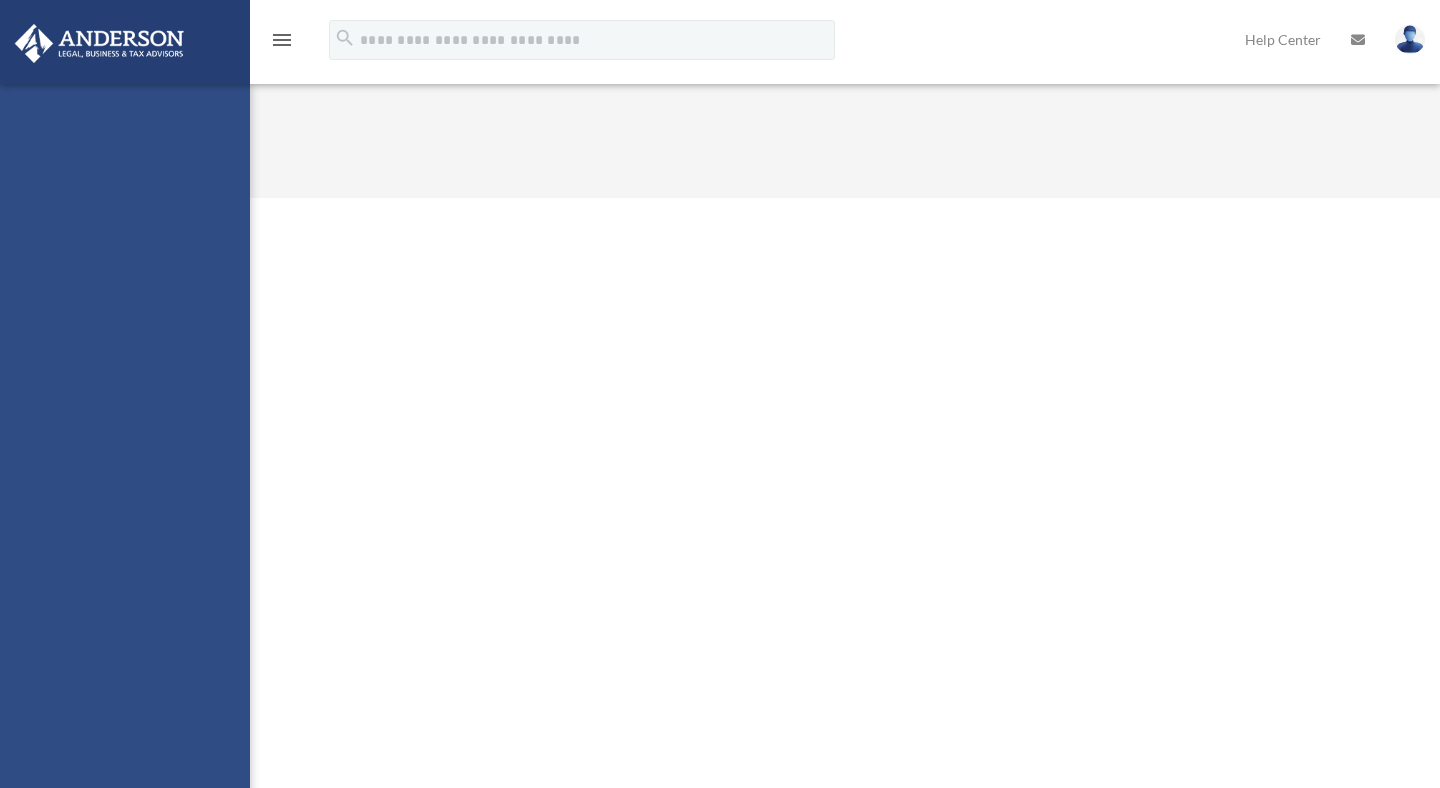 scroll, scrollTop: 0, scrollLeft: 0, axis: both 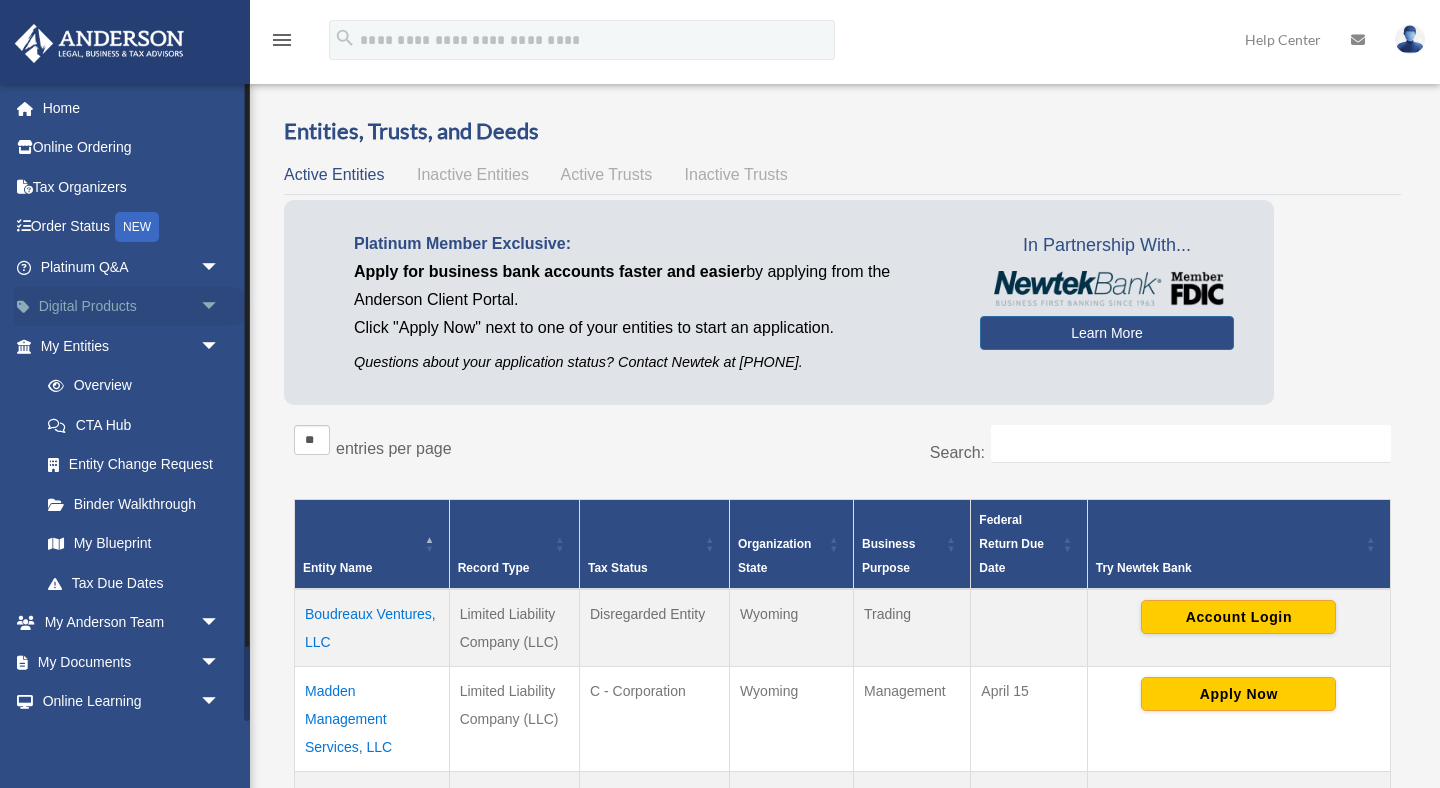 click on "Digital Products arrow_drop_down" at bounding box center [132, 307] 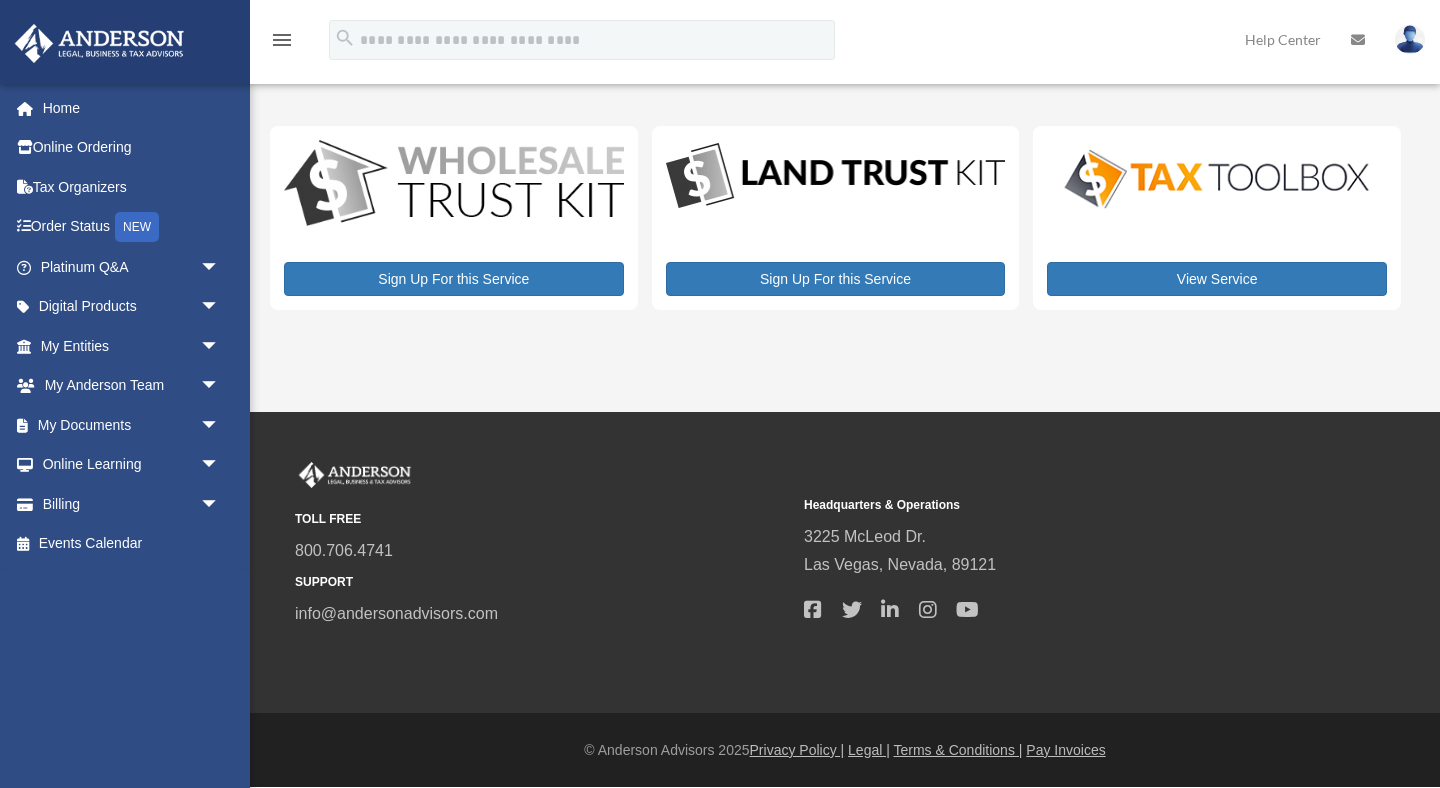 scroll, scrollTop: 0, scrollLeft: 0, axis: both 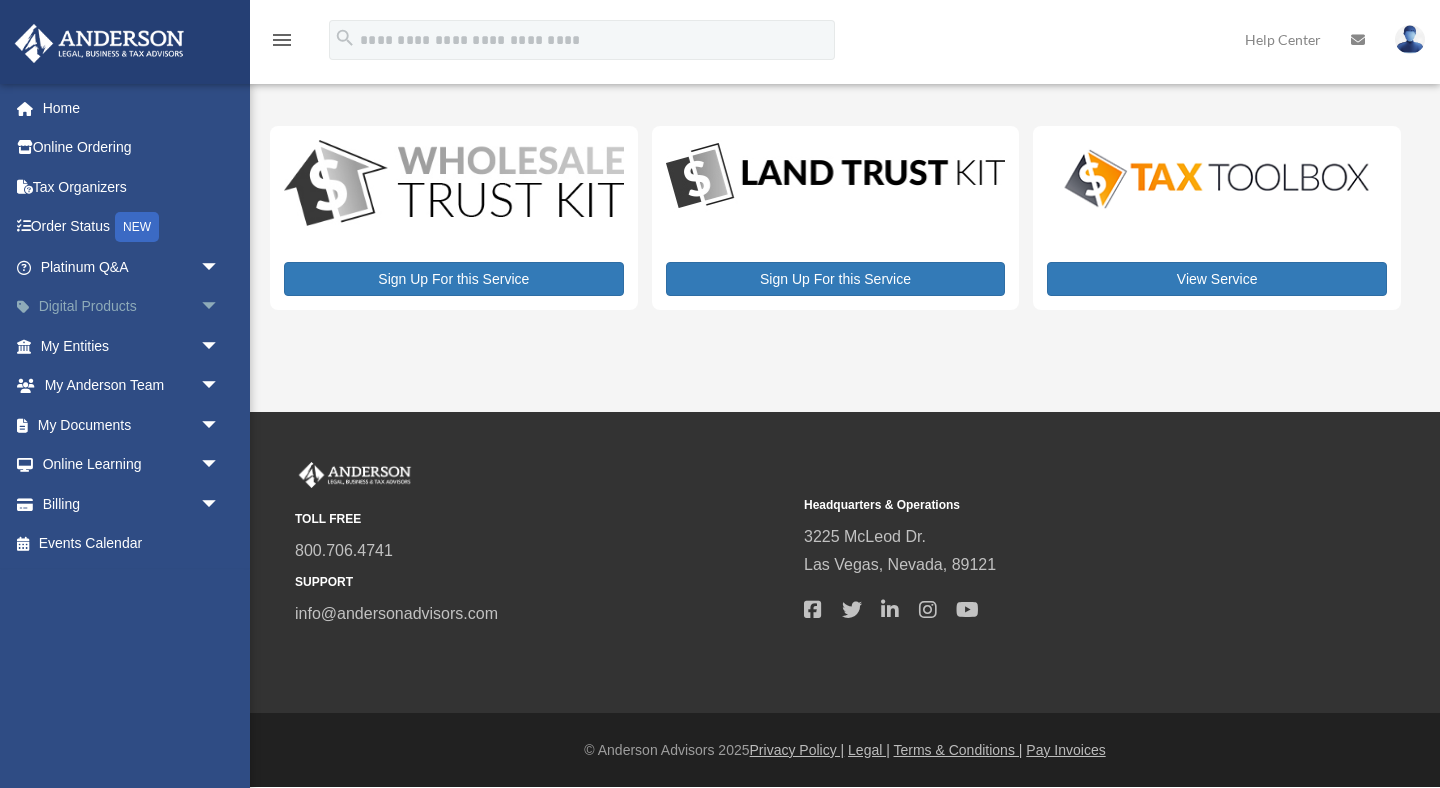 click on "arrow_drop_down" at bounding box center [220, 307] 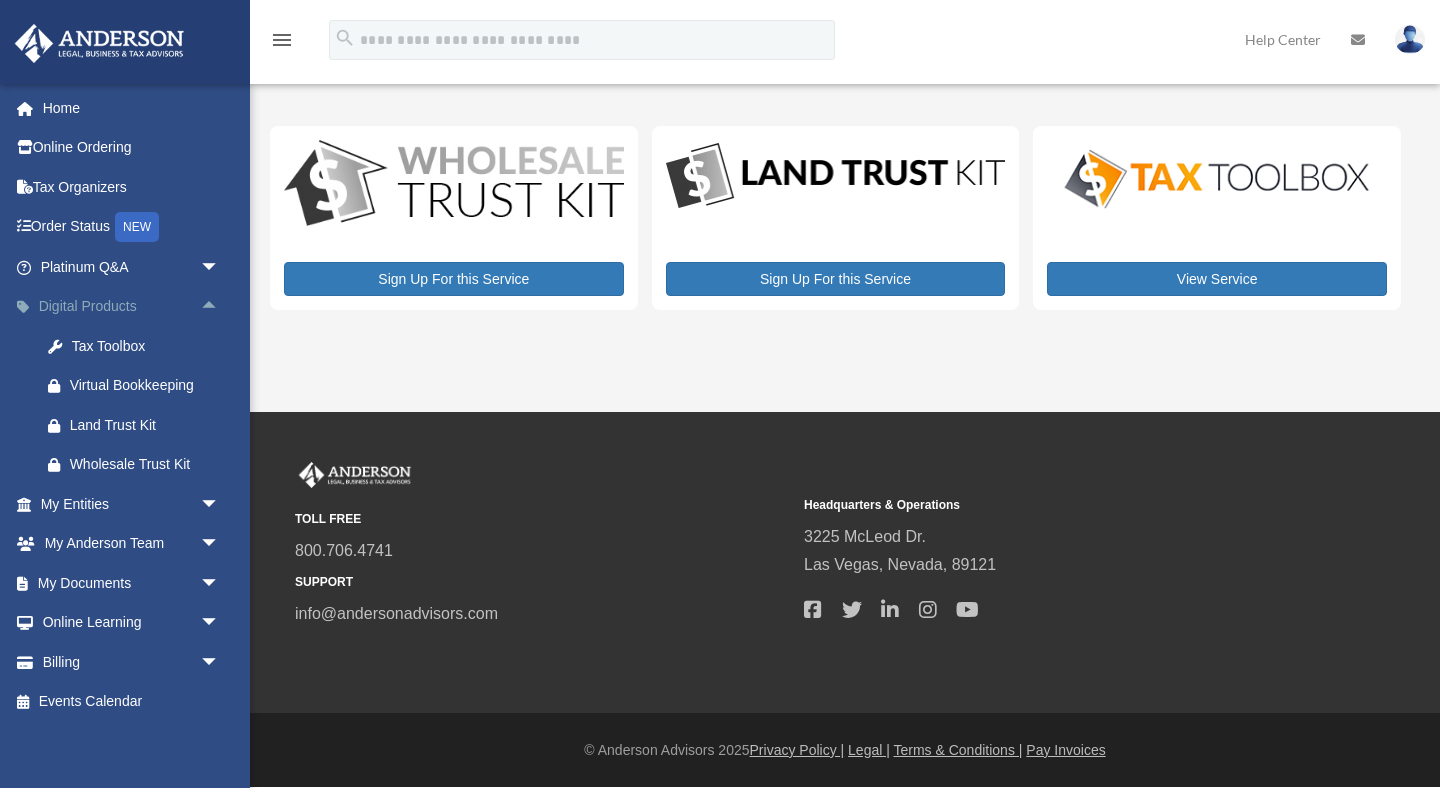 click on "arrow_drop_up" at bounding box center [220, 307] 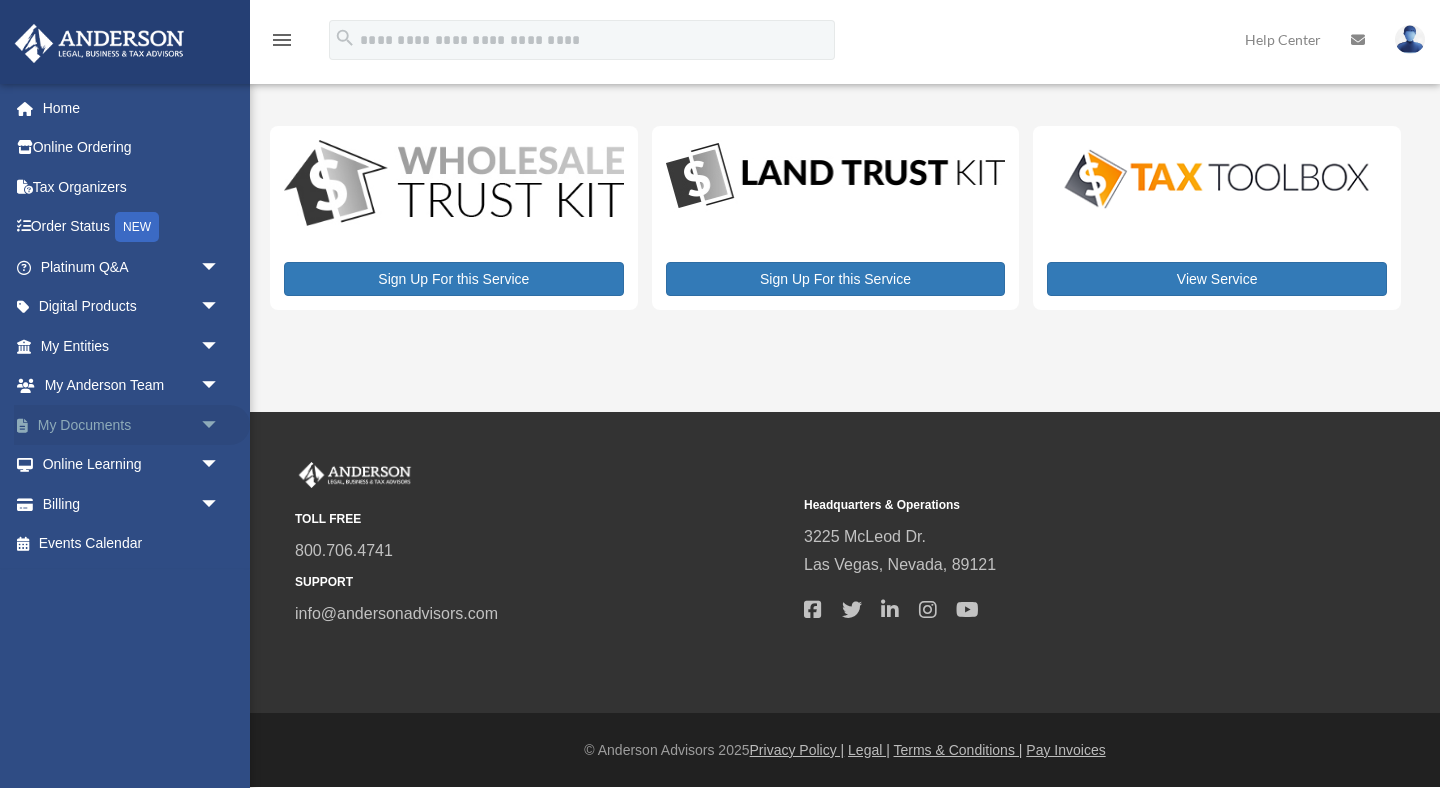 click on "arrow_drop_down" at bounding box center [220, 425] 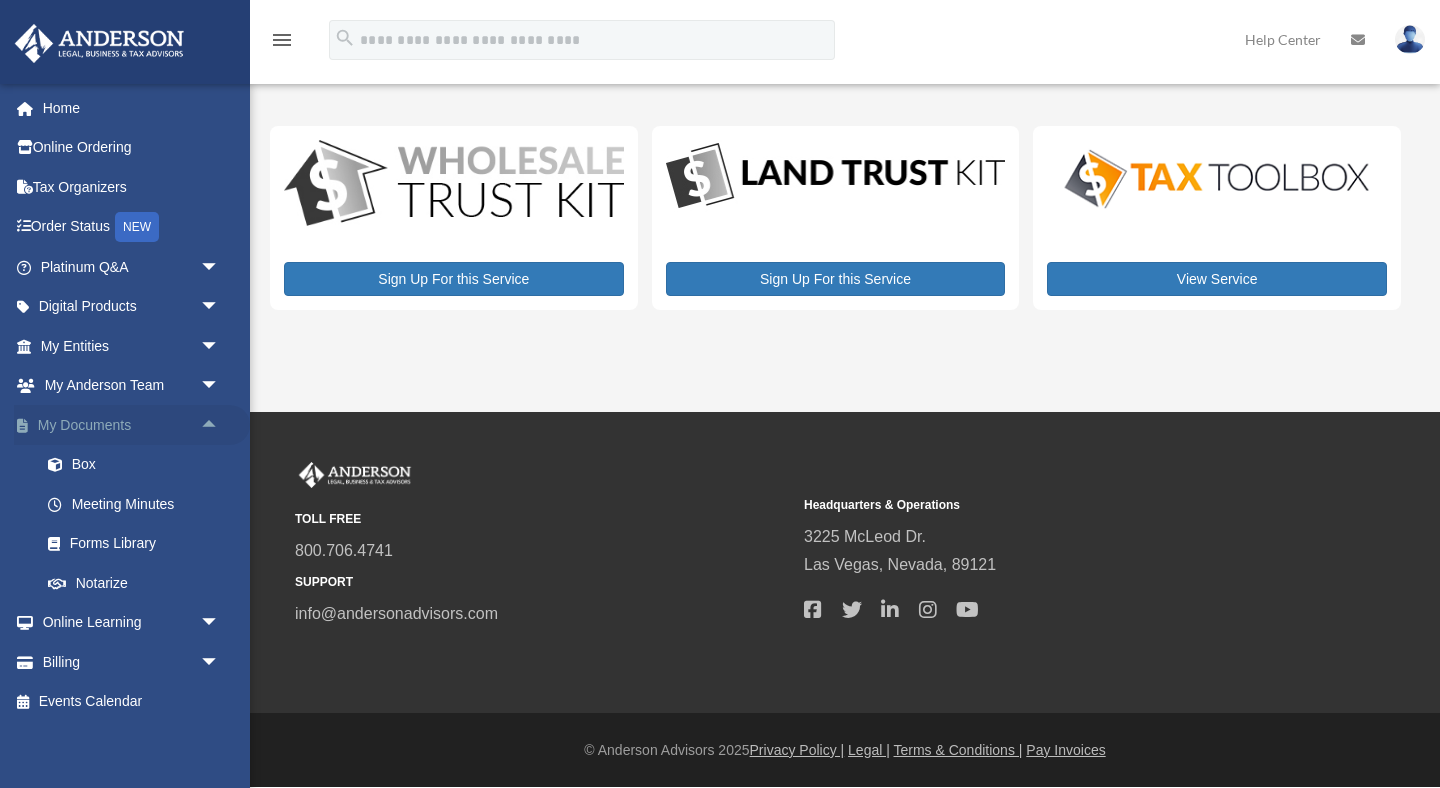 click on "arrow_drop_up" at bounding box center [220, 425] 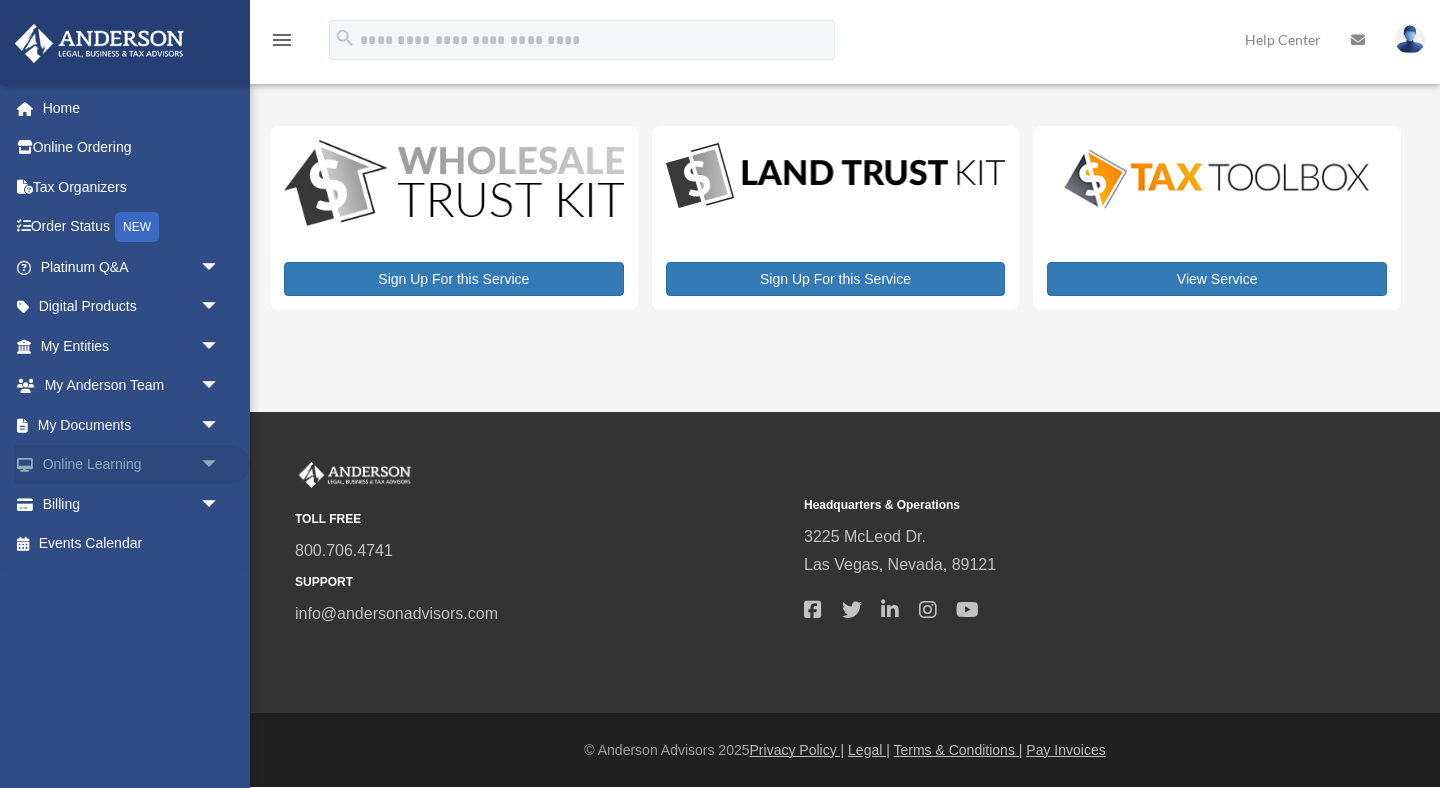 click on "arrow_drop_down" at bounding box center [220, 465] 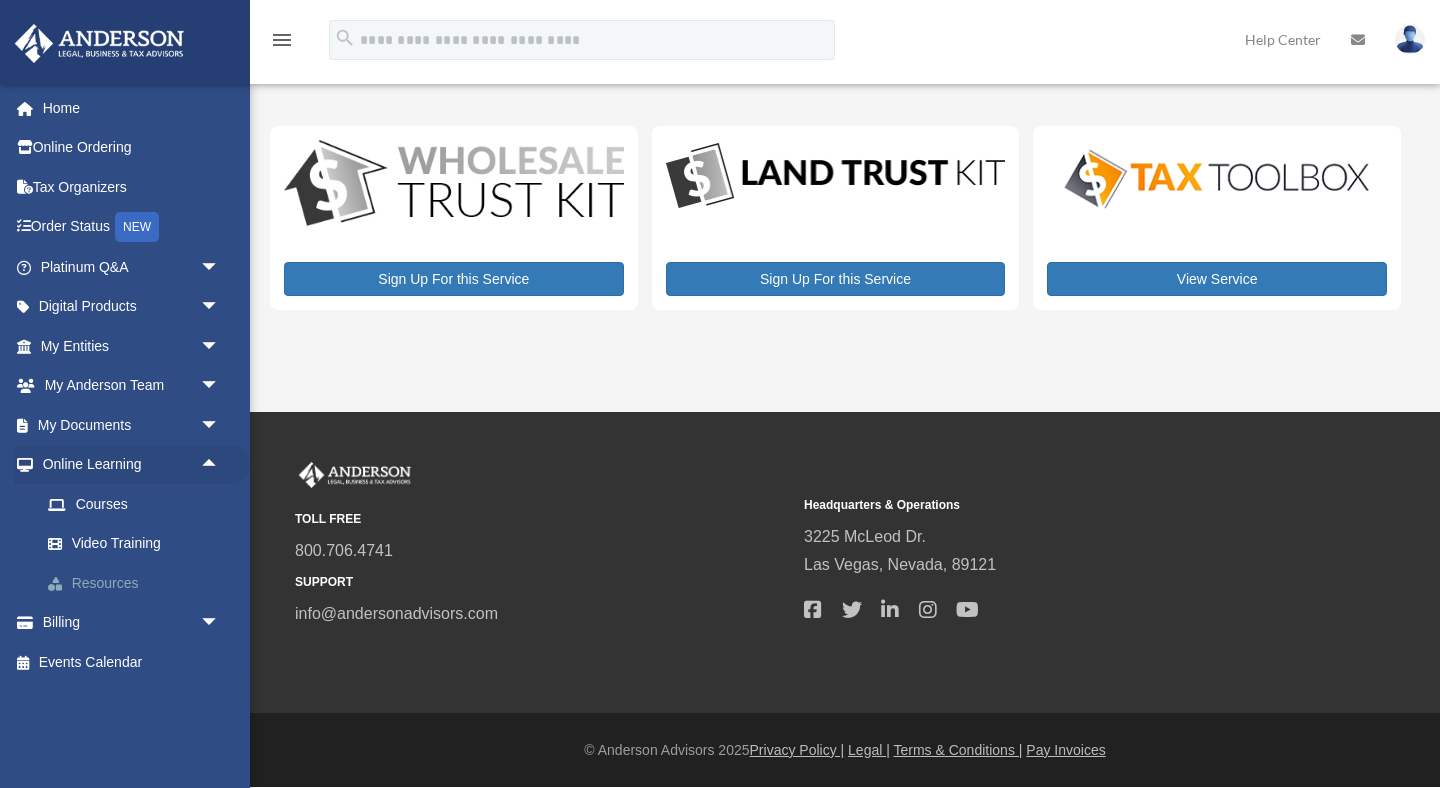 click on "Resources" at bounding box center (139, 583) 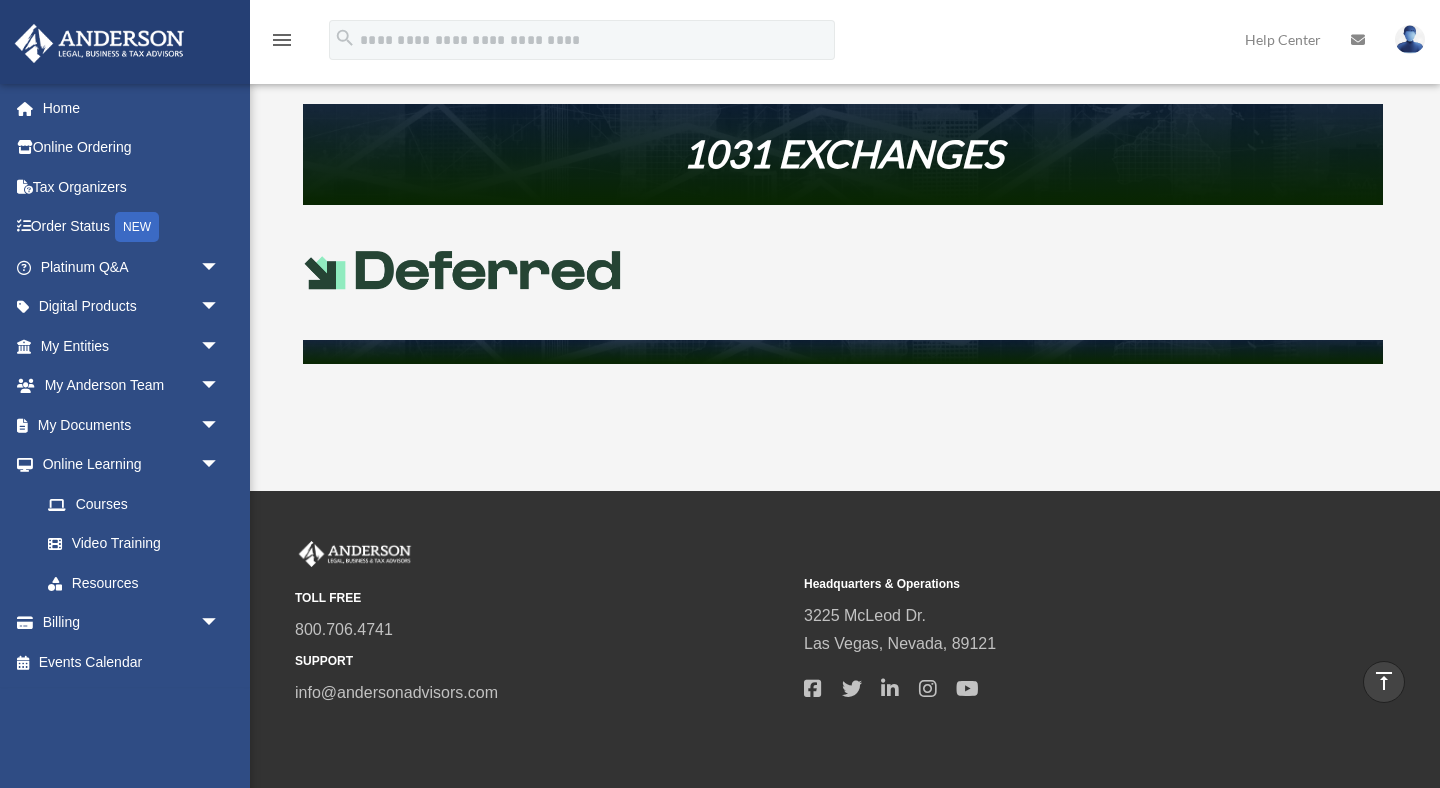 scroll, scrollTop: 887, scrollLeft: 0, axis: vertical 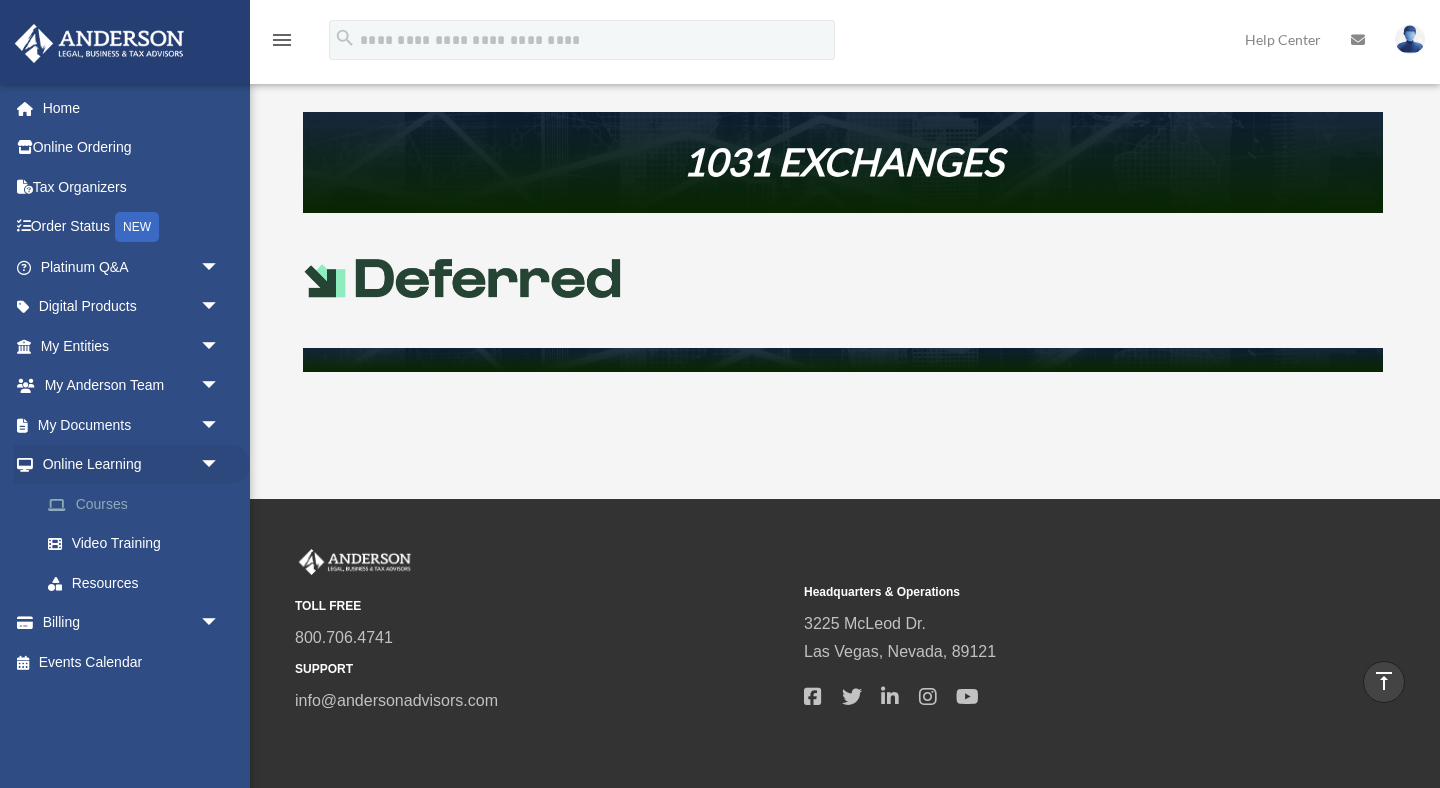 click on "Courses" at bounding box center [139, 504] 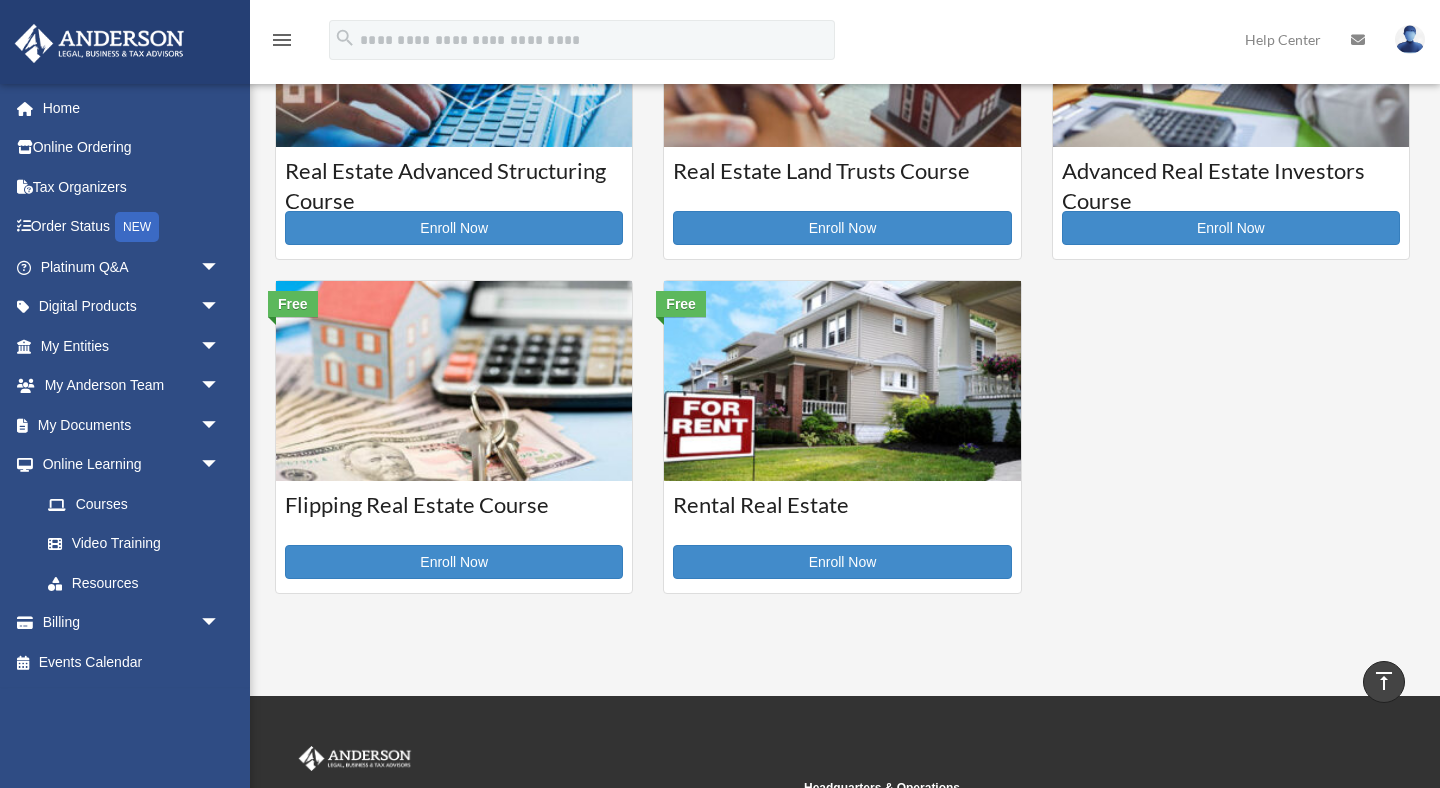 scroll, scrollTop: 514, scrollLeft: 0, axis: vertical 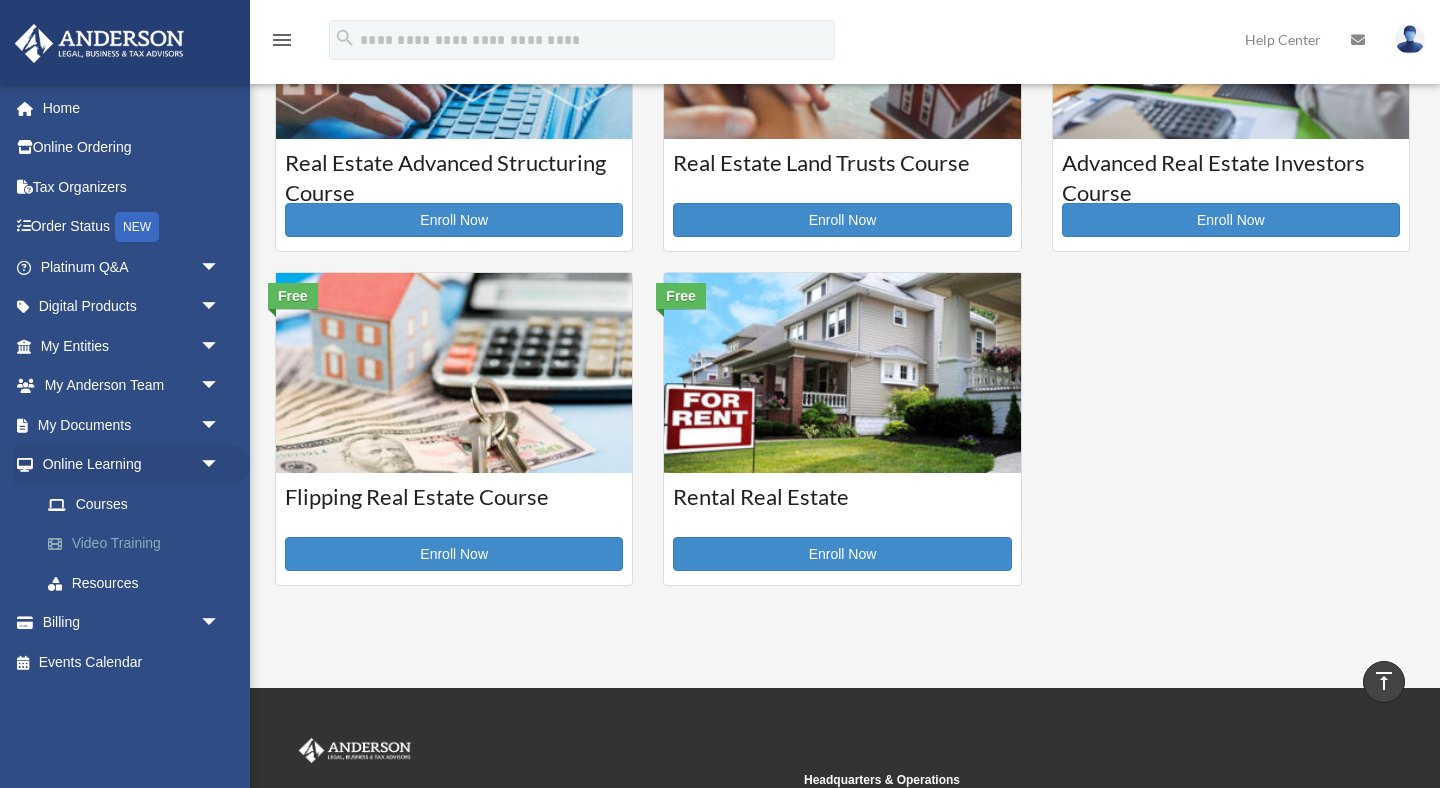 click on "Video Training" at bounding box center [139, 544] 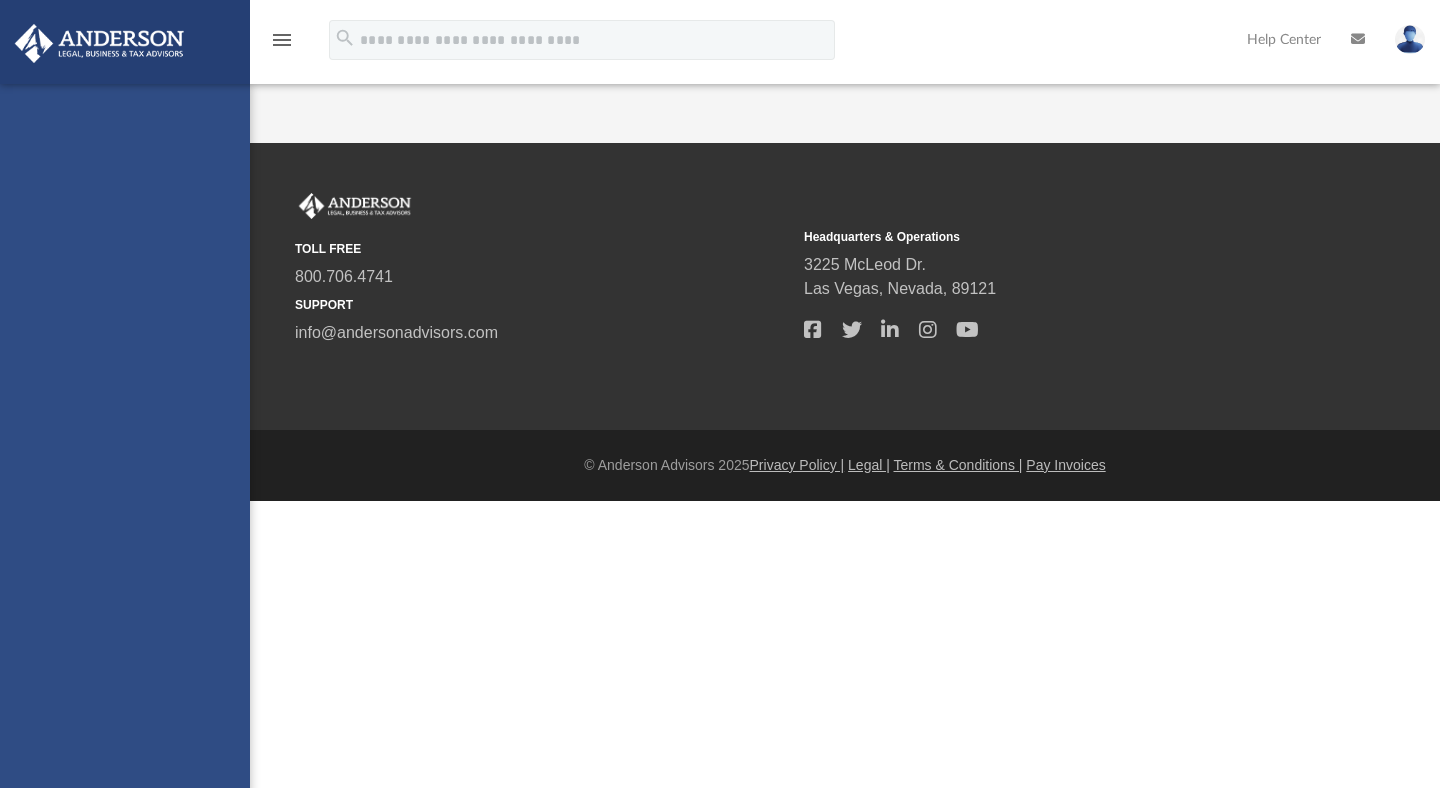 scroll, scrollTop: 0, scrollLeft: 0, axis: both 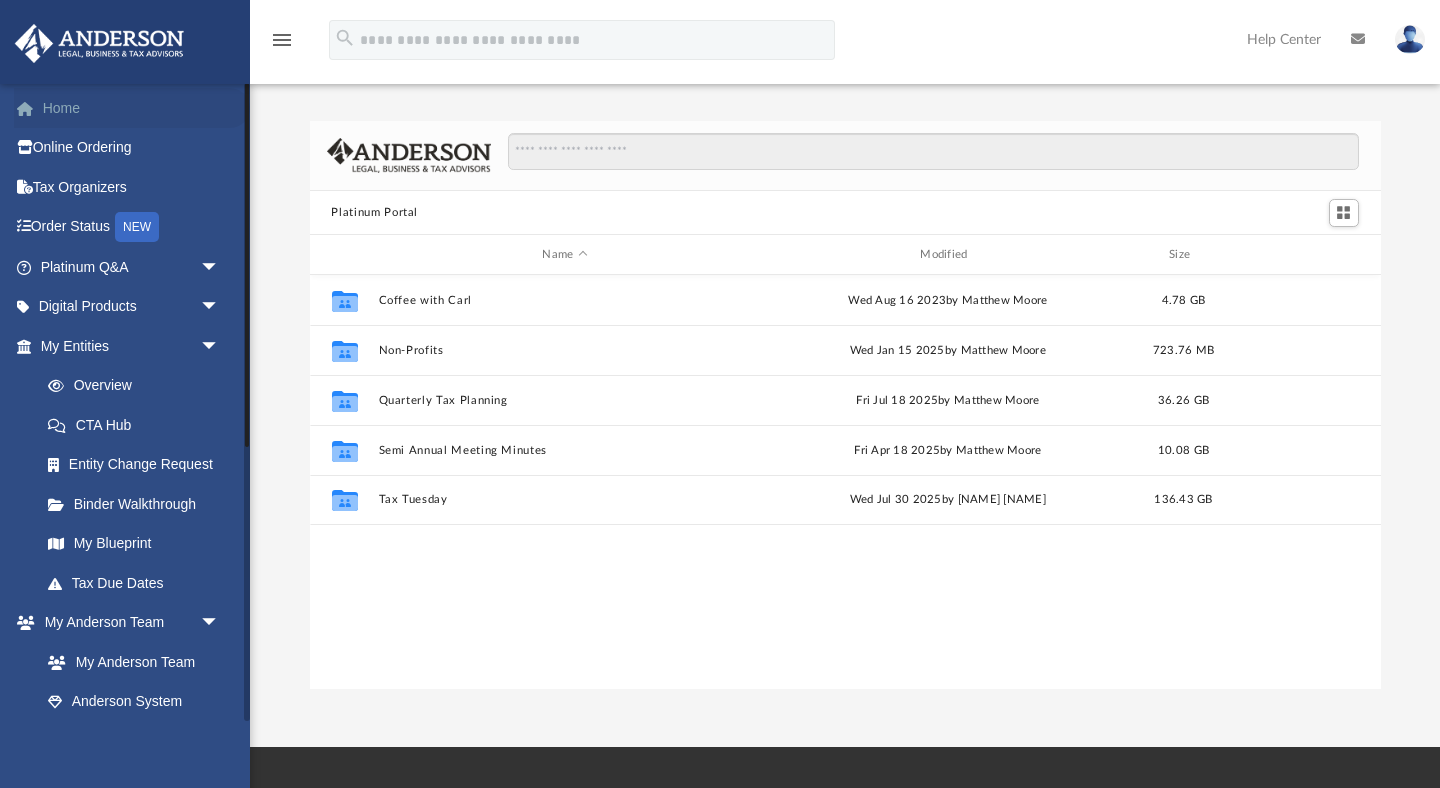 click on "Home" at bounding box center [132, 108] 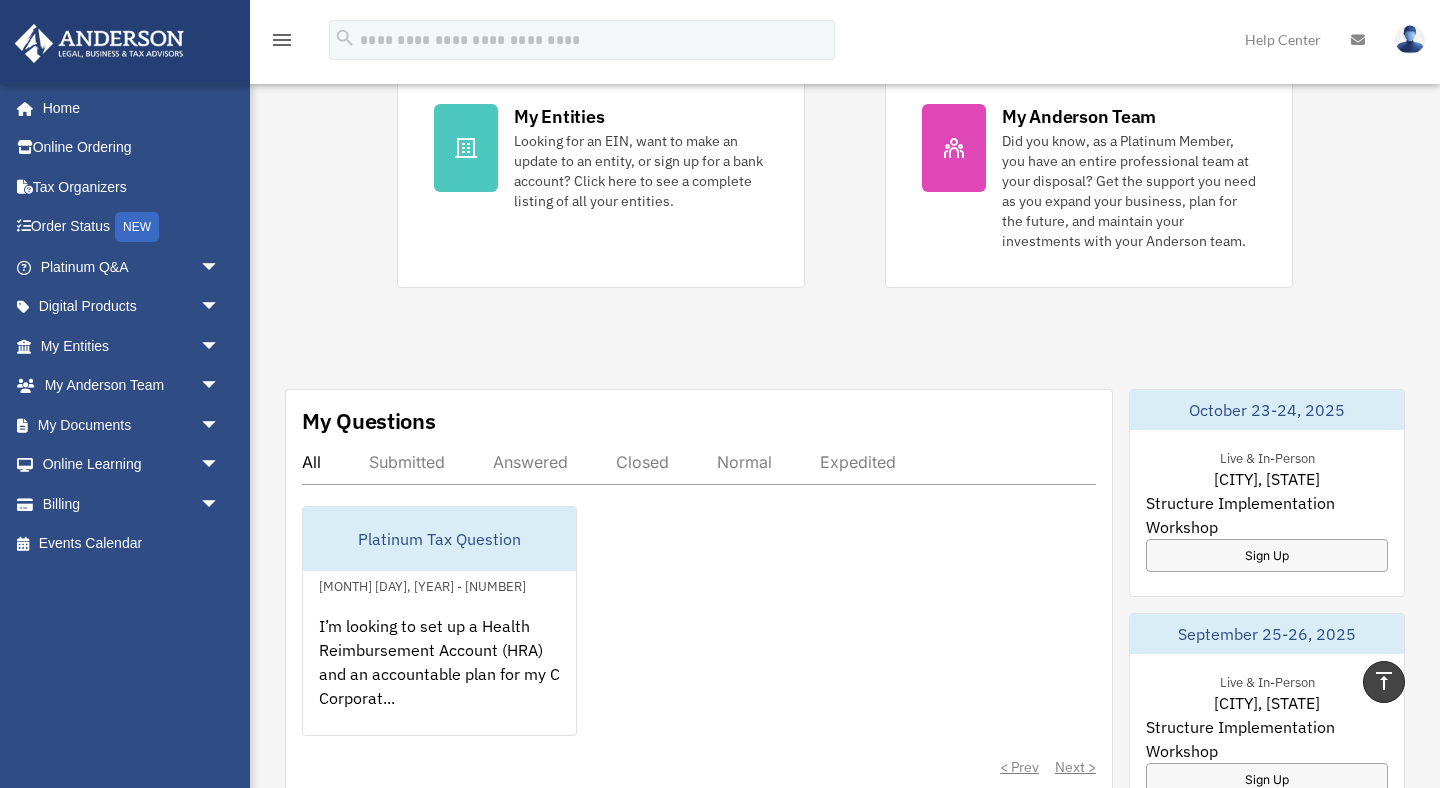 scroll, scrollTop: 449, scrollLeft: 0, axis: vertical 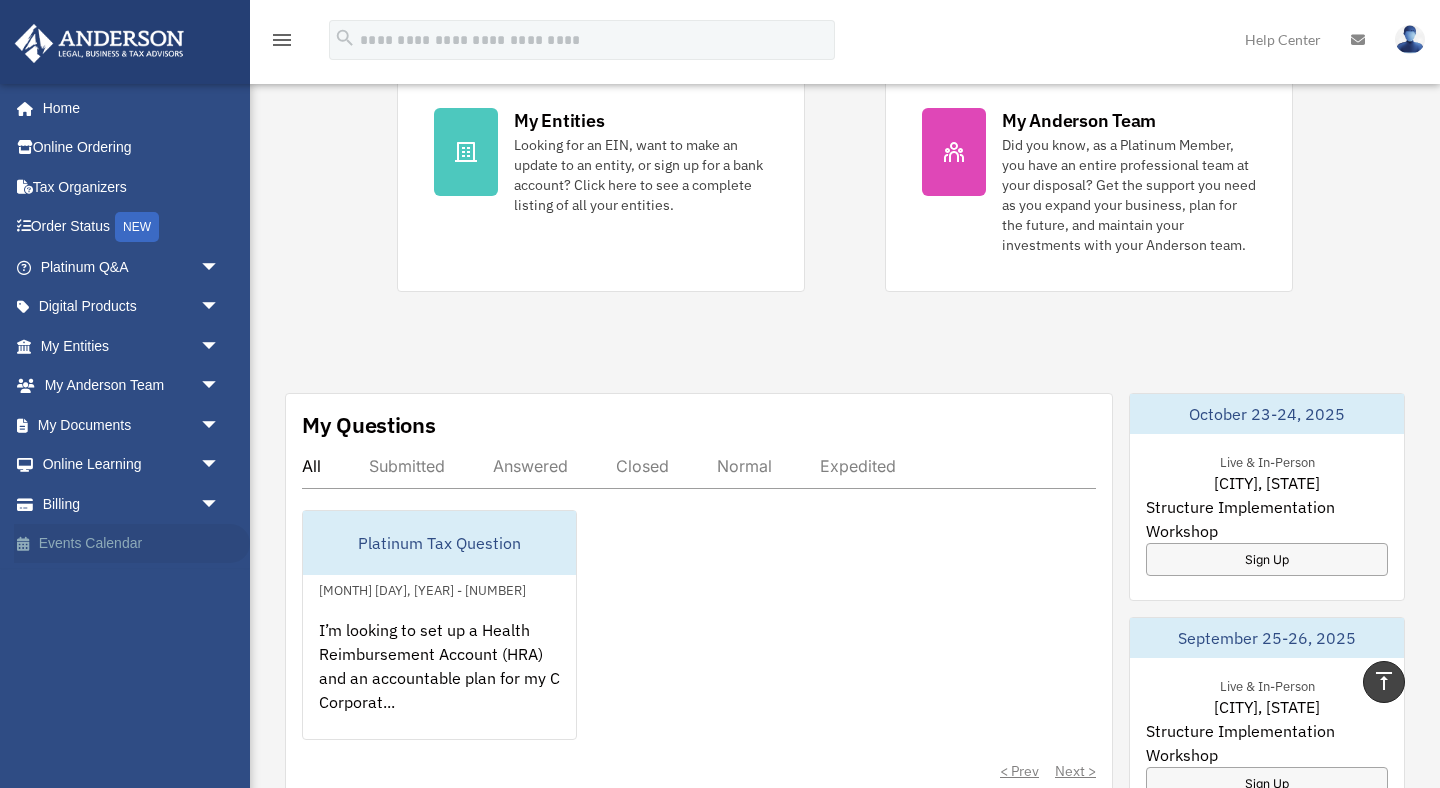 click on "Events Calendar" at bounding box center (132, 544) 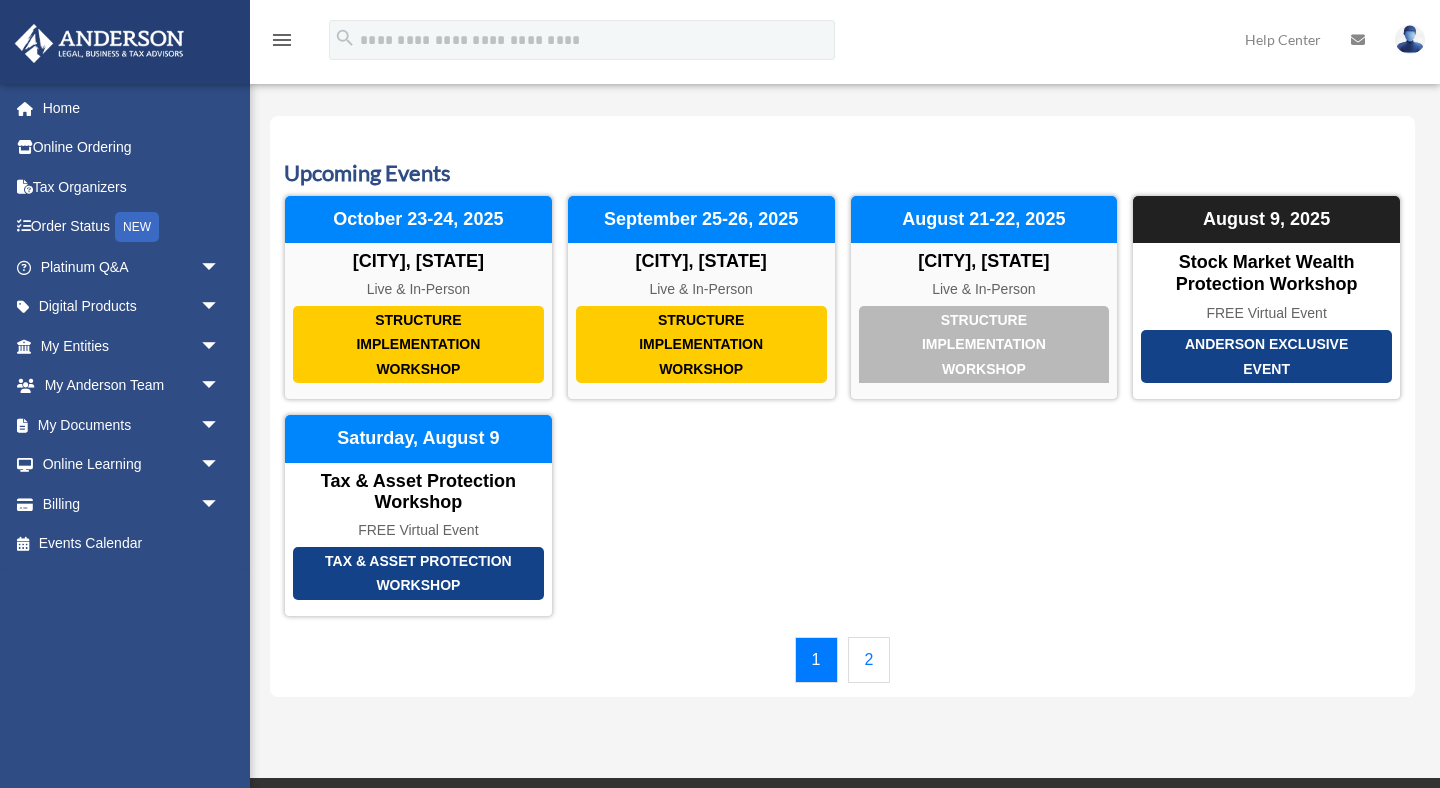 scroll, scrollTop: 0, scrollLeft: 0, axis: both 